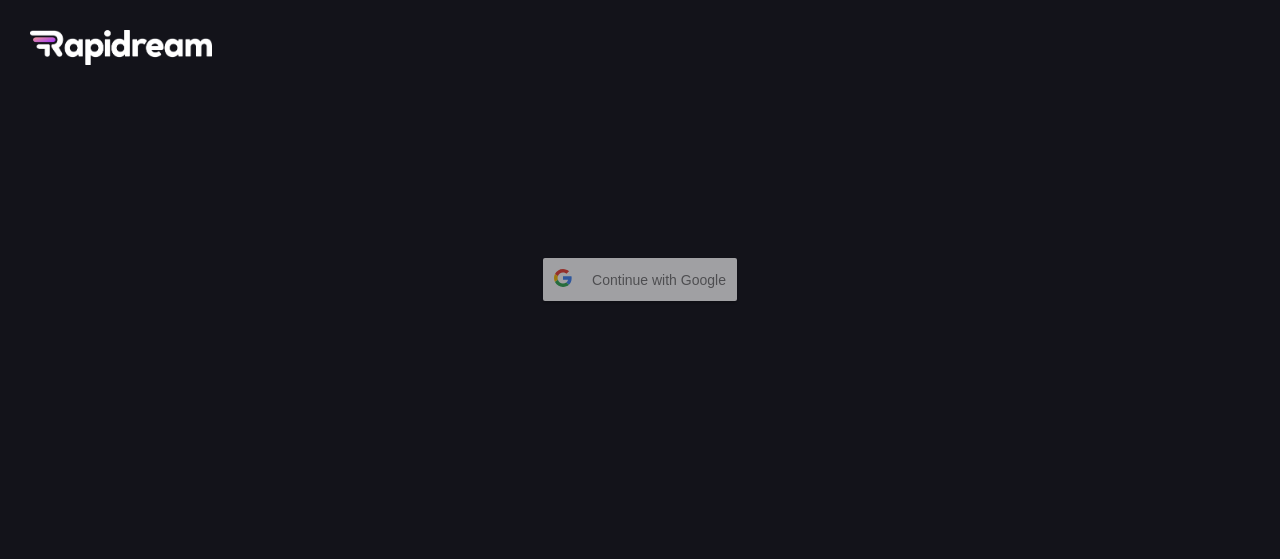 scroll, scrollTop: 0, scrollLeft: 0, axis: both 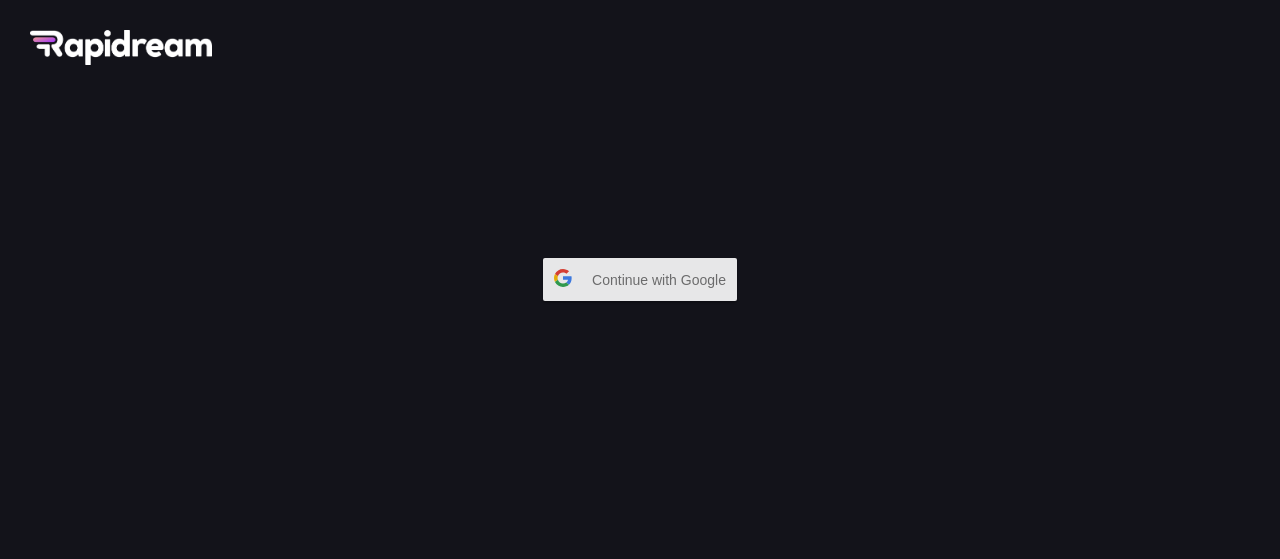 click 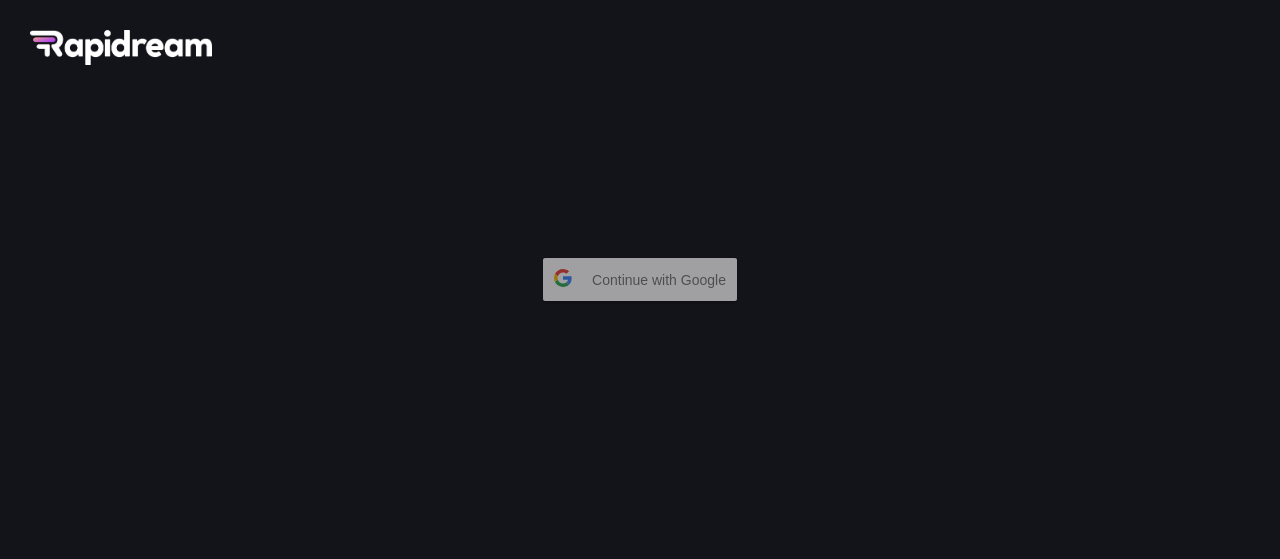 scroll, scrollTop: 0, scrollLeft: 0, axis: both 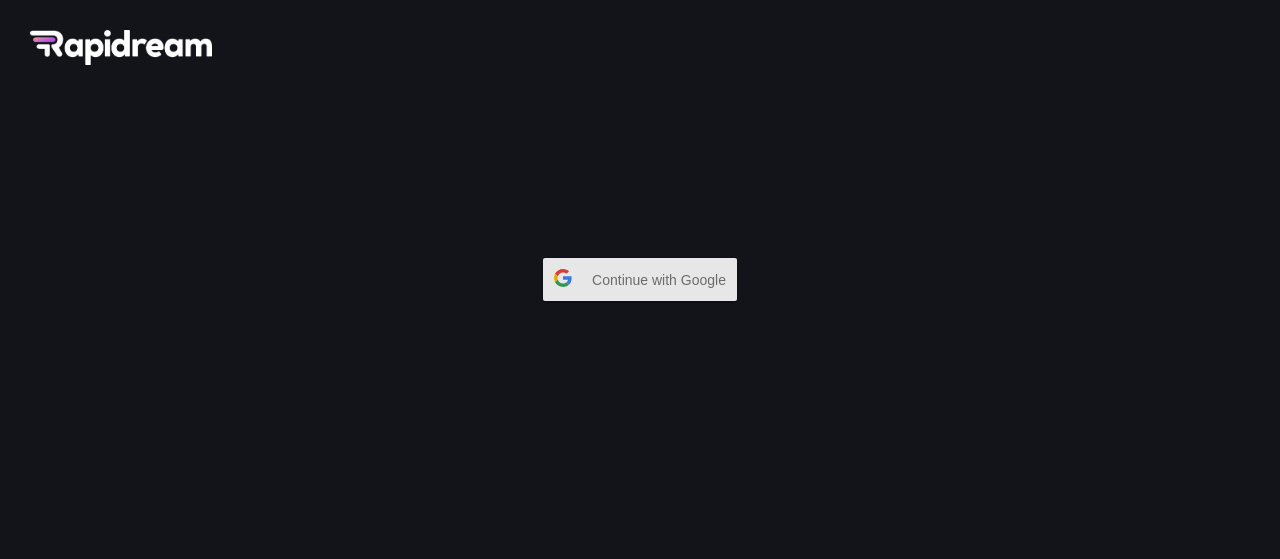 click on "Continue with Google" at bounding box center (664, 280) 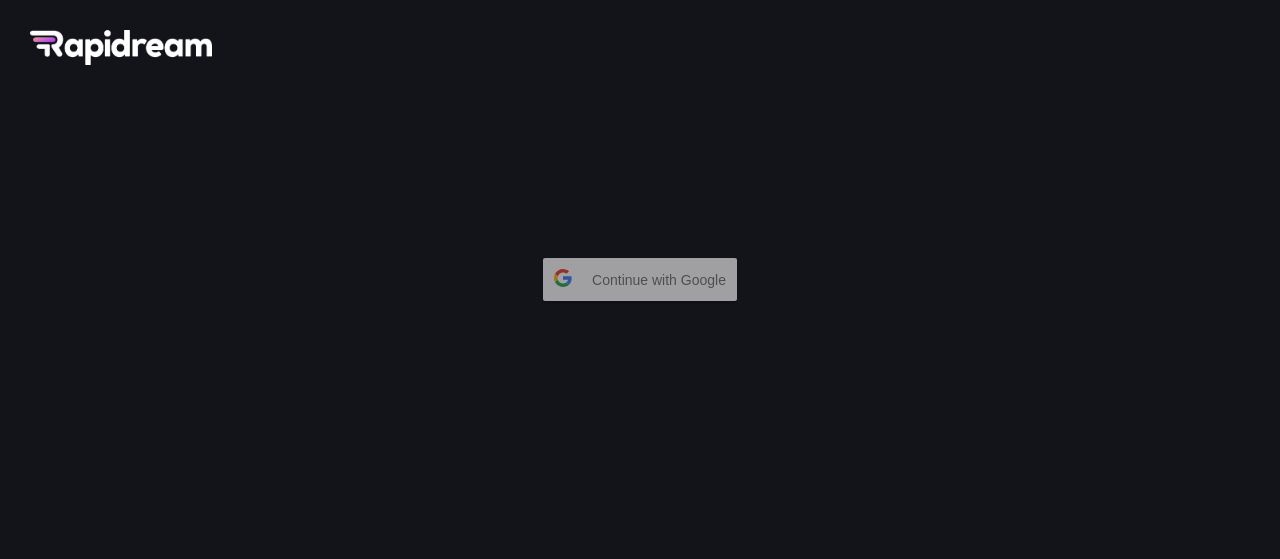 scroll, scrollTop: 0, scrollLeft: 0, axis: both 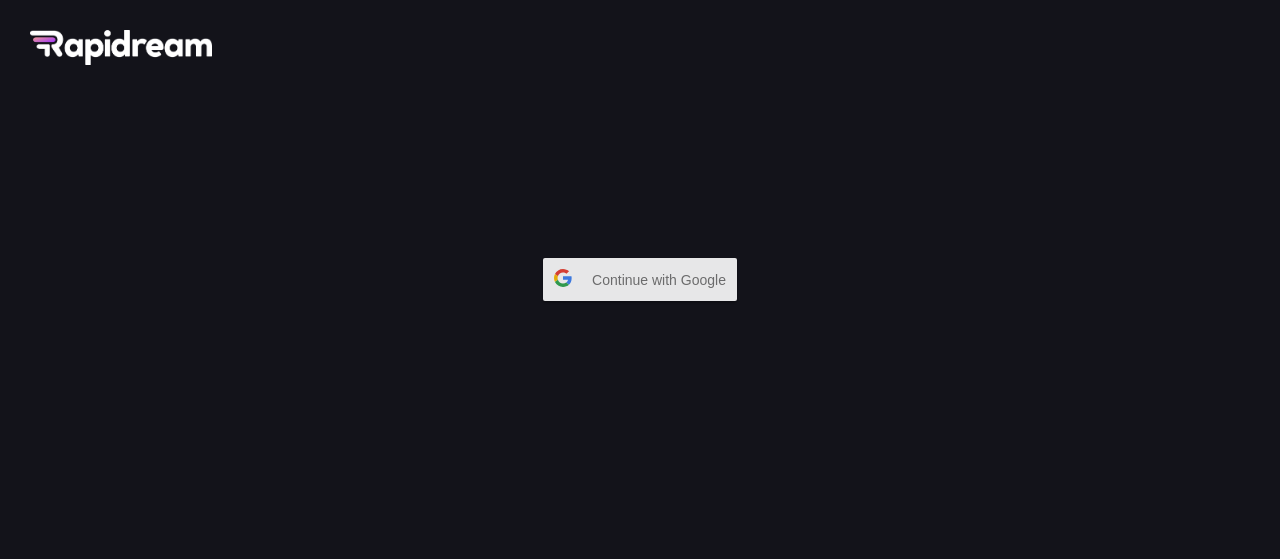 click on "Continue with Google" at bounding box center [664, 280] 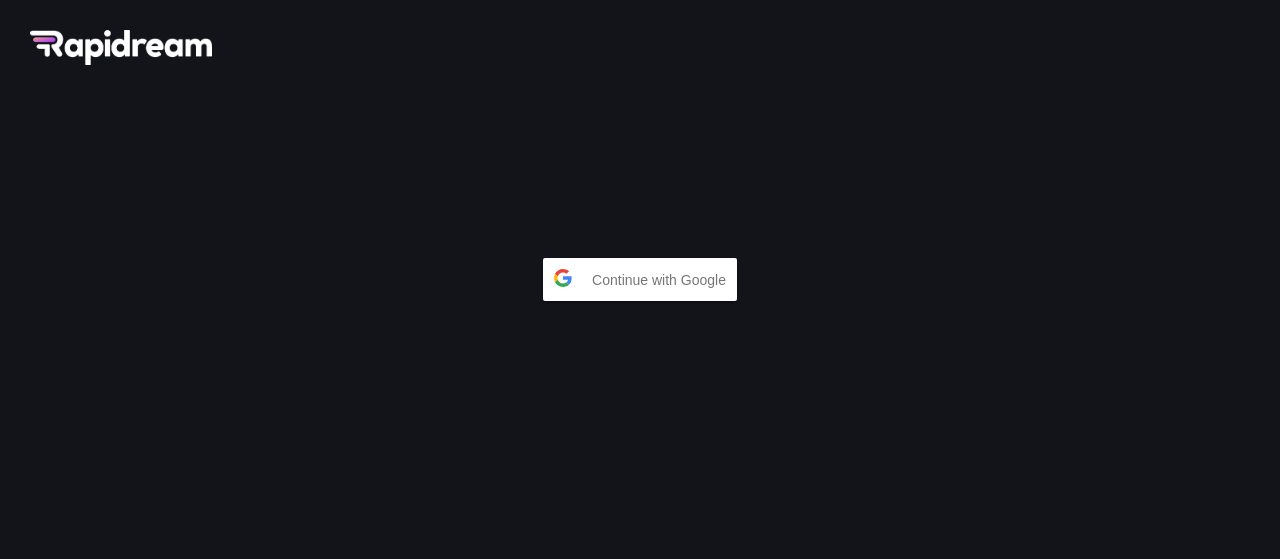 click on "Continue with Google" at bounding box center (640, 279) 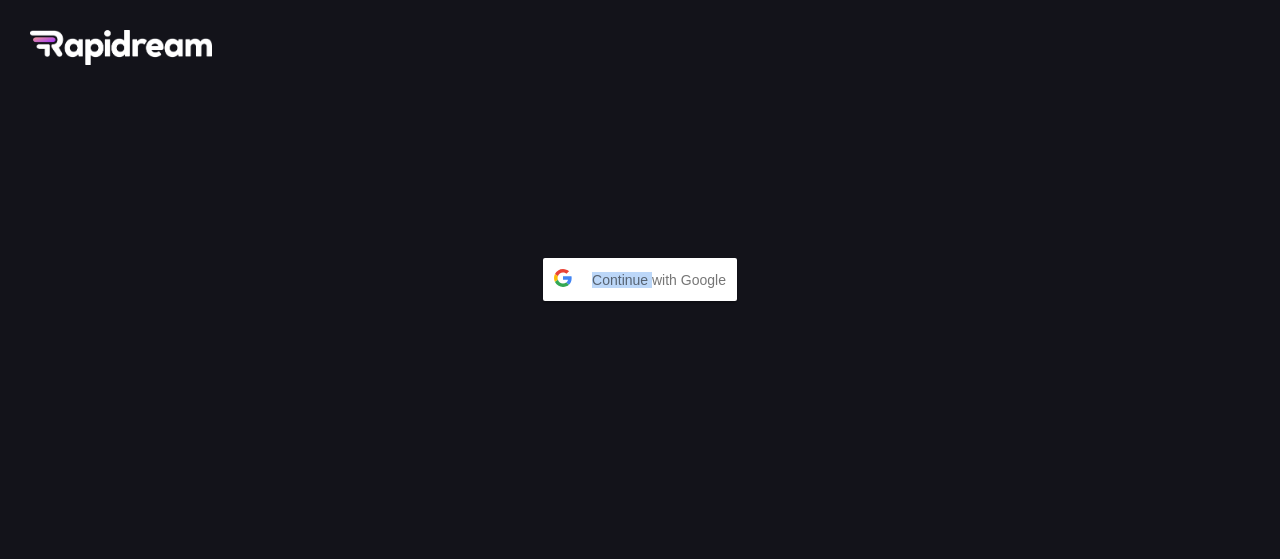 click on "Continue with Google" at bounding box center [640, 279] 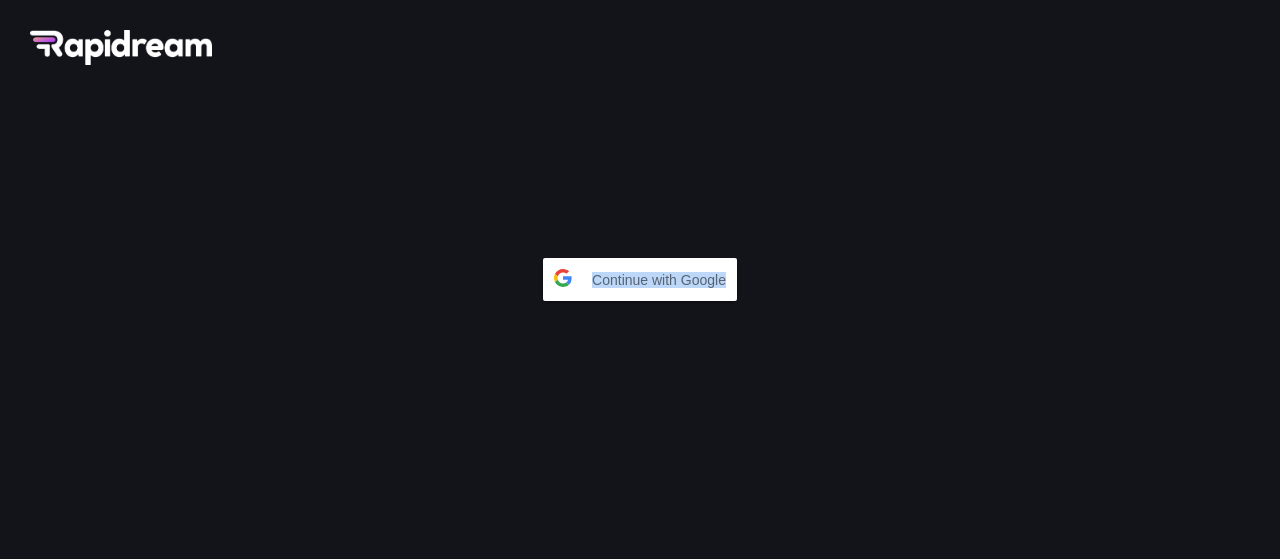 click on "Continue with Google" at bounding box center [640, 279] 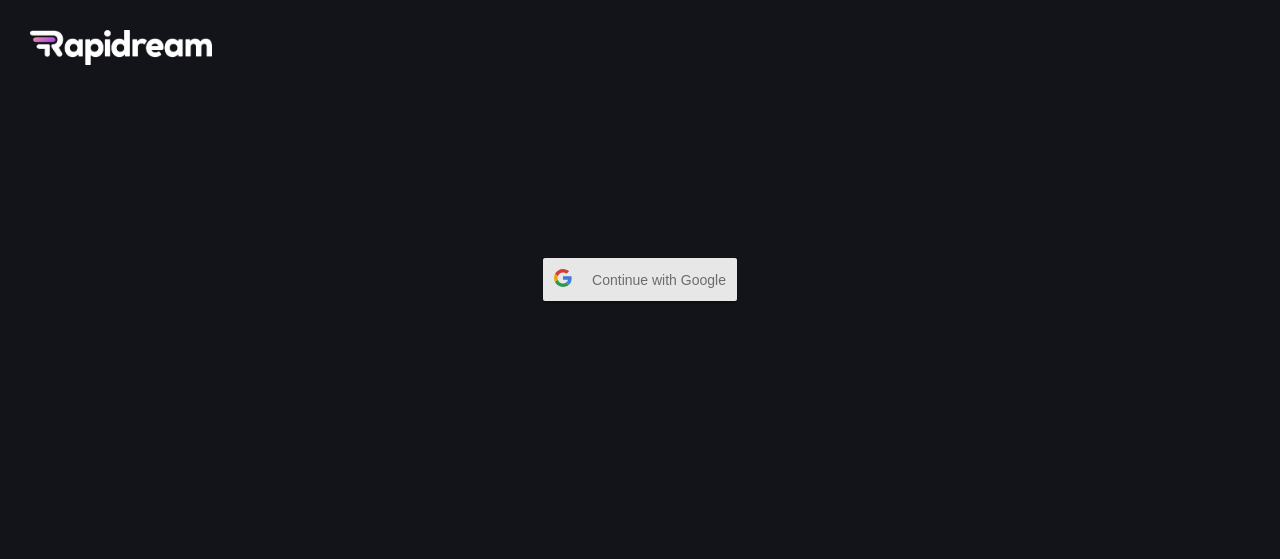 click at bounding box center (563, 279) 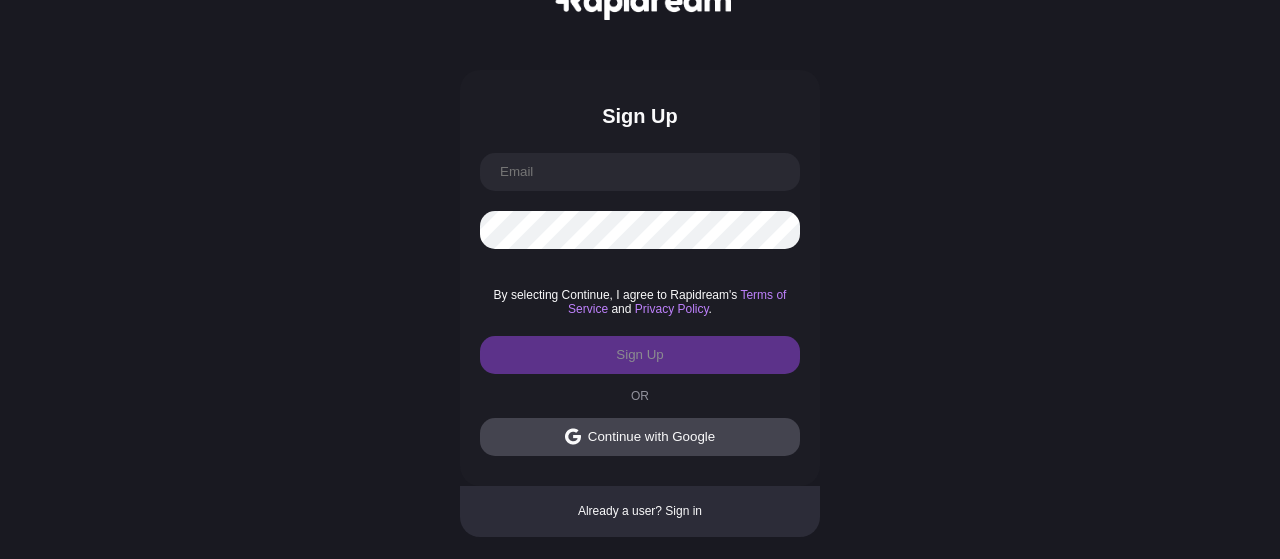 scroll, scrollTop: 0, scrollLeft: 0, axis: both 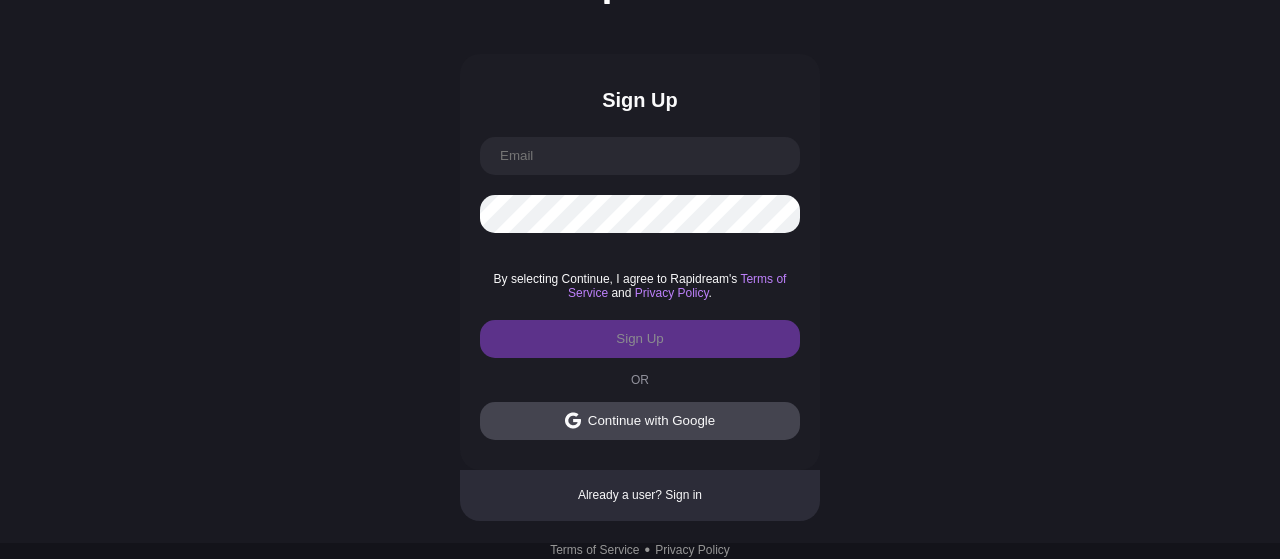 click on "Continue with Google" at bounding box center [640, 421] 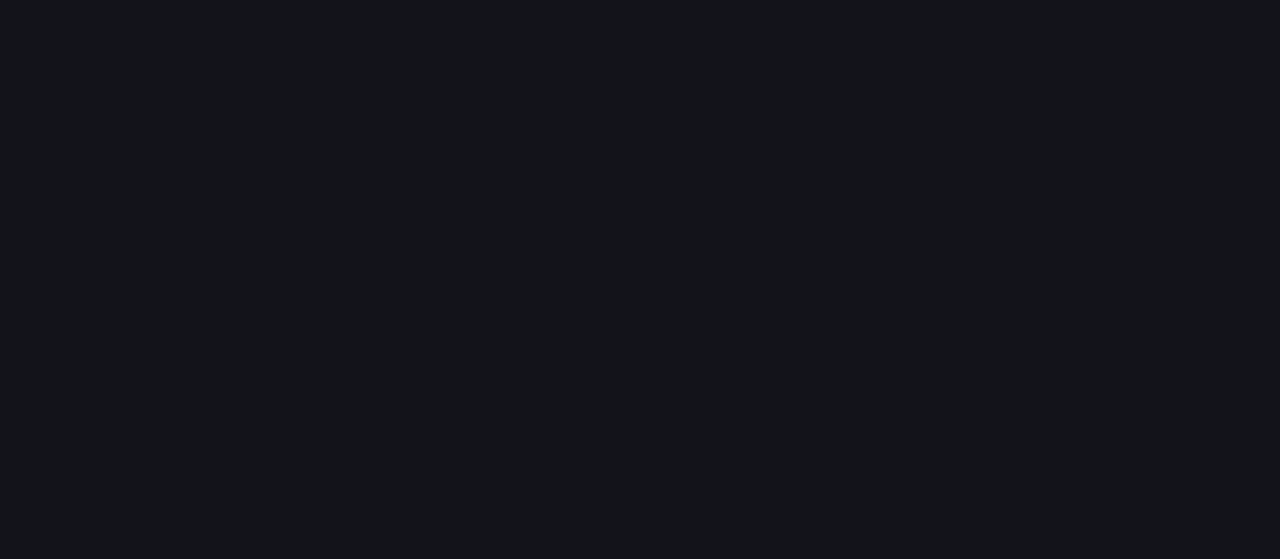 scroll, scrollTop: 0, scrollLeft: 0, axis: both 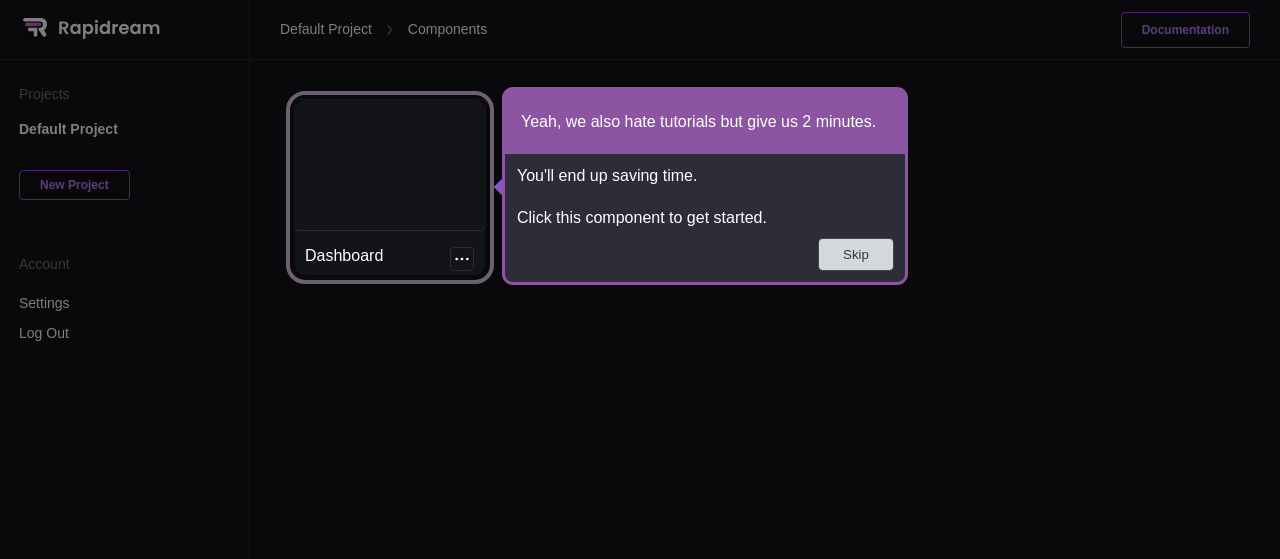 click on "Skip" at bounding box center [856, 254] 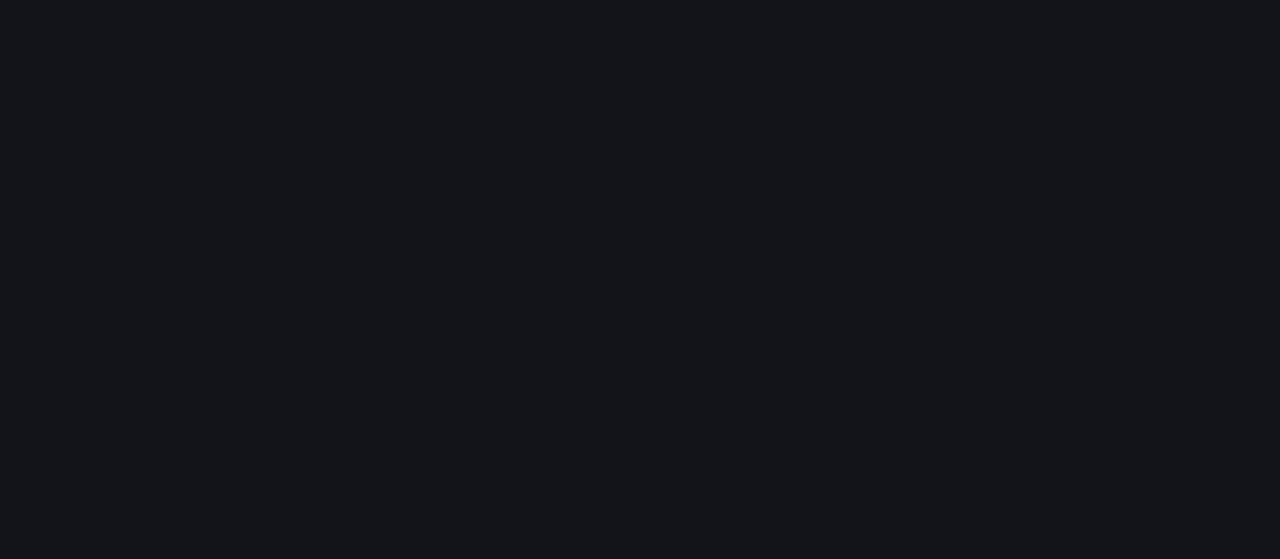 scroll, scrollTop: 0, scrollLeft: 0, axis: both 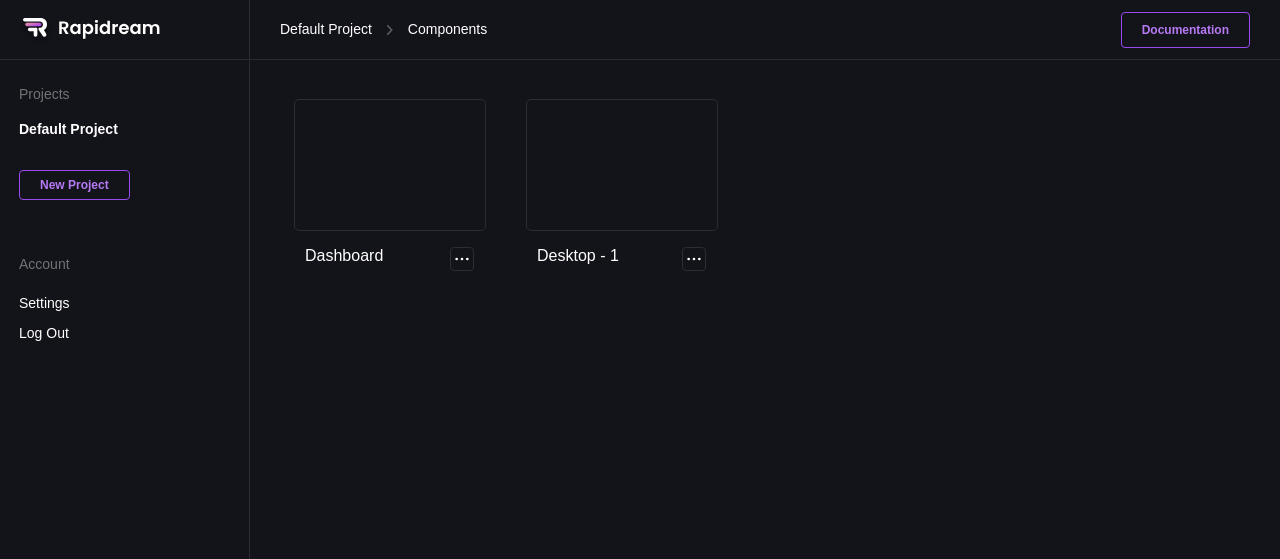 click at bounding box center [622, 165] 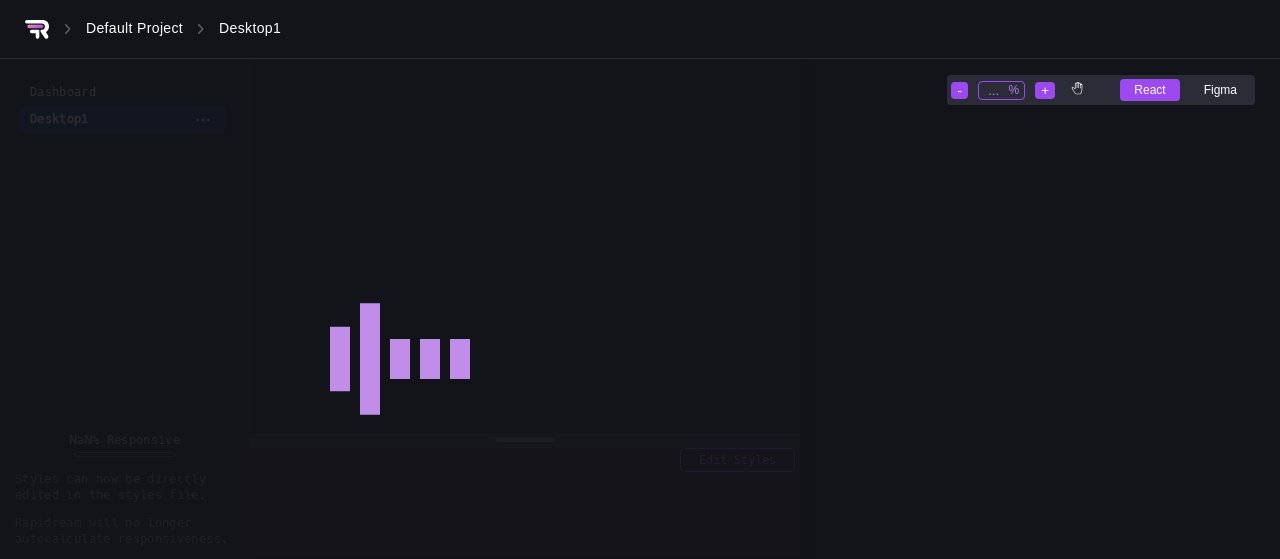 type on "12" 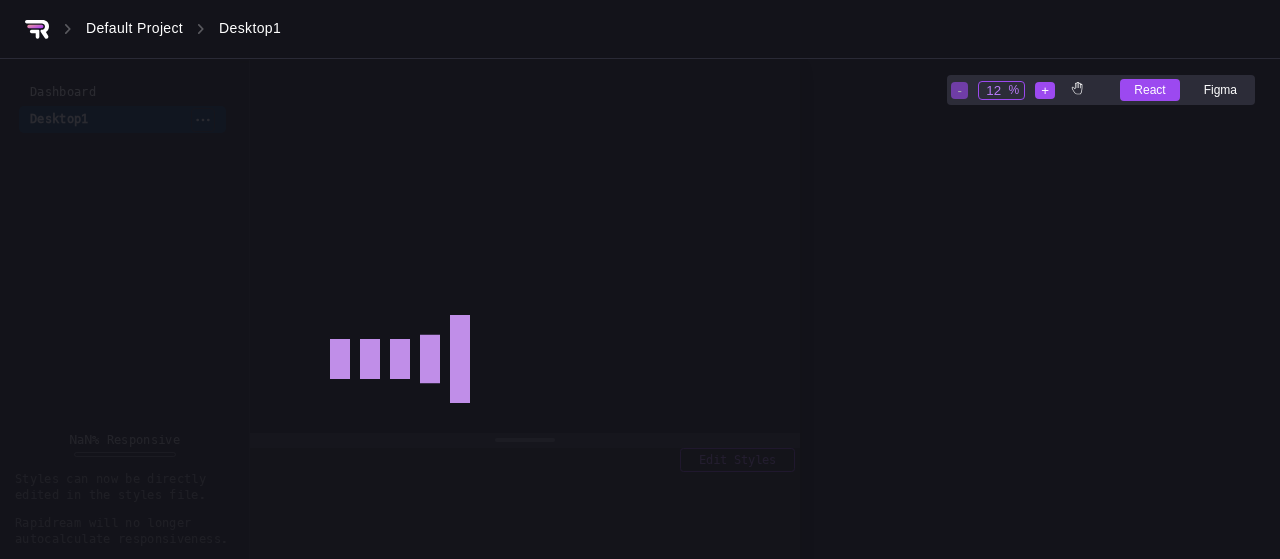 scroll, scrollTop: 6212, scrollLeft: 2555, axis: both 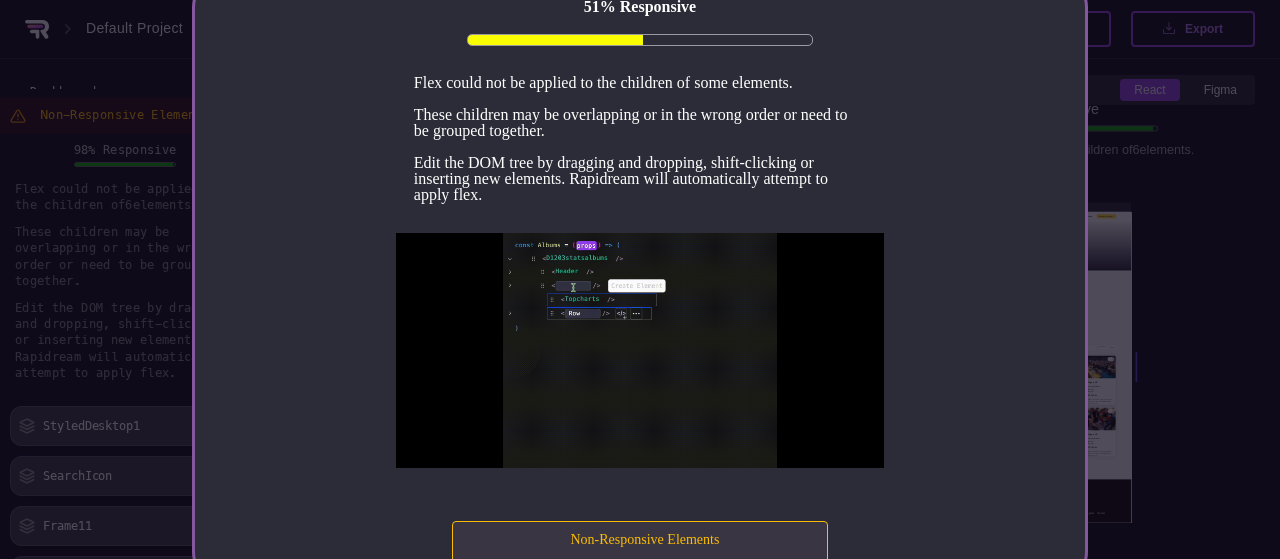click on "Non-Responsive Elements" at bounding box center (645, 540) 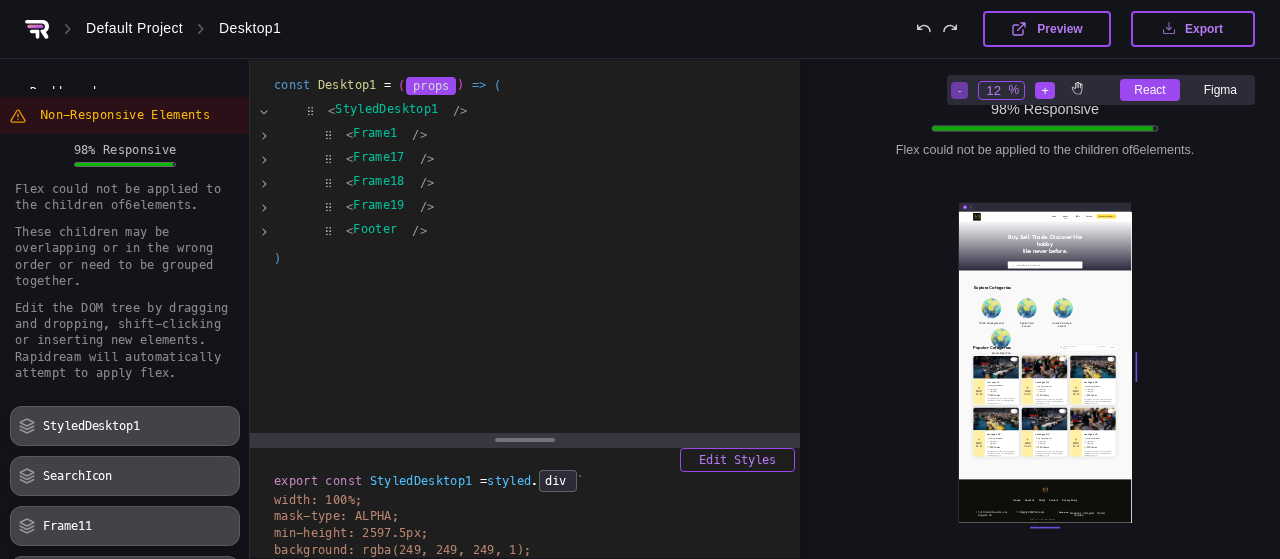 click on "Preview" at bounding box center [1059, 29] 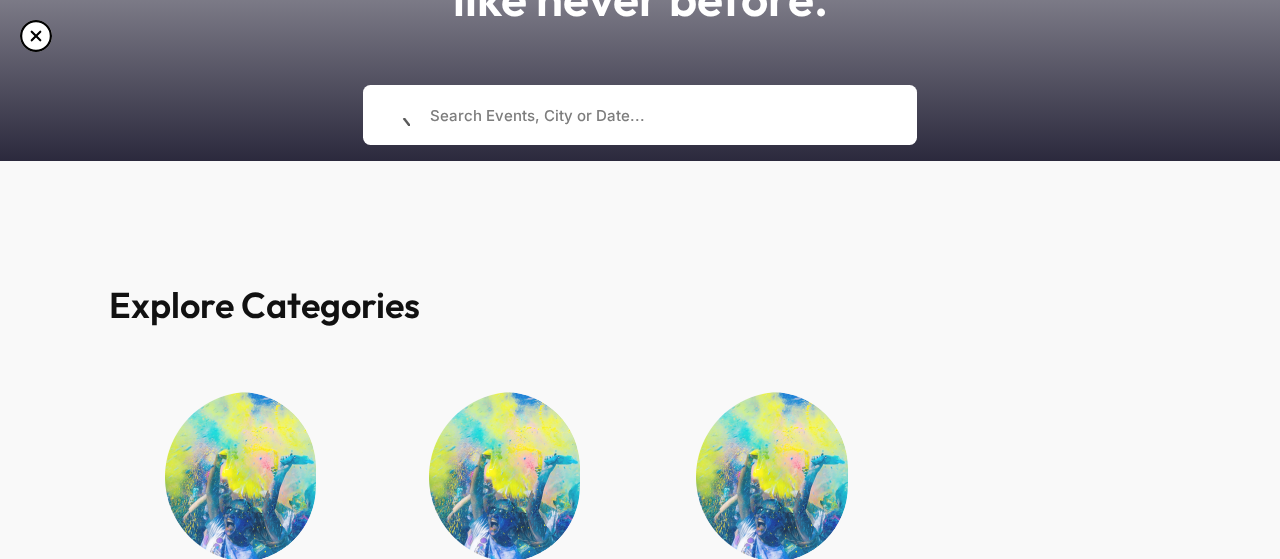 scroll, scrollTop: 370, scrollLeft: 0, axis: vertical 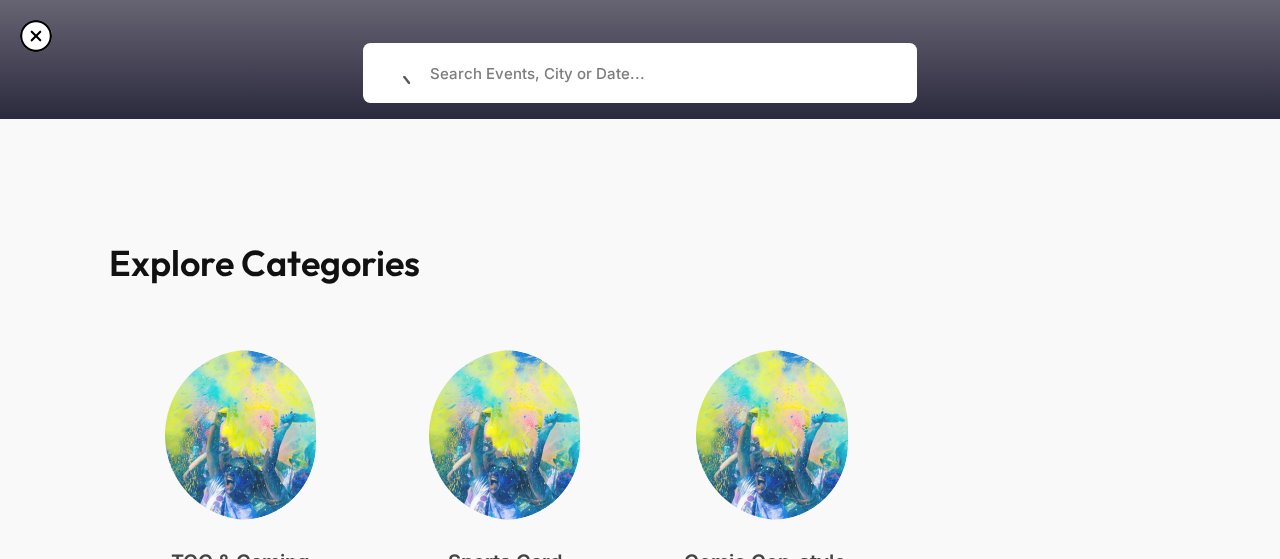 click on "Home About Us FAQ’s Contact Become a Vendor Buy. Sell. Trade. Discover the hobby
like never before. Search Events, [CITY] or Date... Explore Categories TCG & Gaming Events  Sports Card Events    Comic Con-style Events Events Near You Popular Categories Search ID or Client Name Filters Sort NOV 22 - 01 Las Vegas, NV The Expo at WMCLV  8:30 AM - 7:30 PM 550 Tables 550 tables of cards, comic books, autographs & collectibles. Card, comic & autograph grading by Beckett, CGC & JSA NOV 22 - 01 Las Vegas, NV The Expo at WMCLV  8:30 AM - 7:30 PM 550 Tables 550 tables of cards, comic books, autographs & collectibles. Card, comic & autograph grading by Beckett, CGC & JSA NOV 22 - 01 Las Vegas, NV The Expo at WMCLV  8:30 AM - 7:30 PM 550 Tables 550 tables of cards, comic books, autographs & collectibles. Card, comic & autograph grading by Beckett, CGC & JSA NOV 22 - 01 Las Vegas, NV The Expo at WMCLV  8:30 AM - 7:30 PM 550 Tables NOV 22 - 01 Las Vegas, NV The Expo at WMCLV  8:30 AM - 7:30 PM 550 Tables NOV 22 - 01" at bounding box center [640, 279] 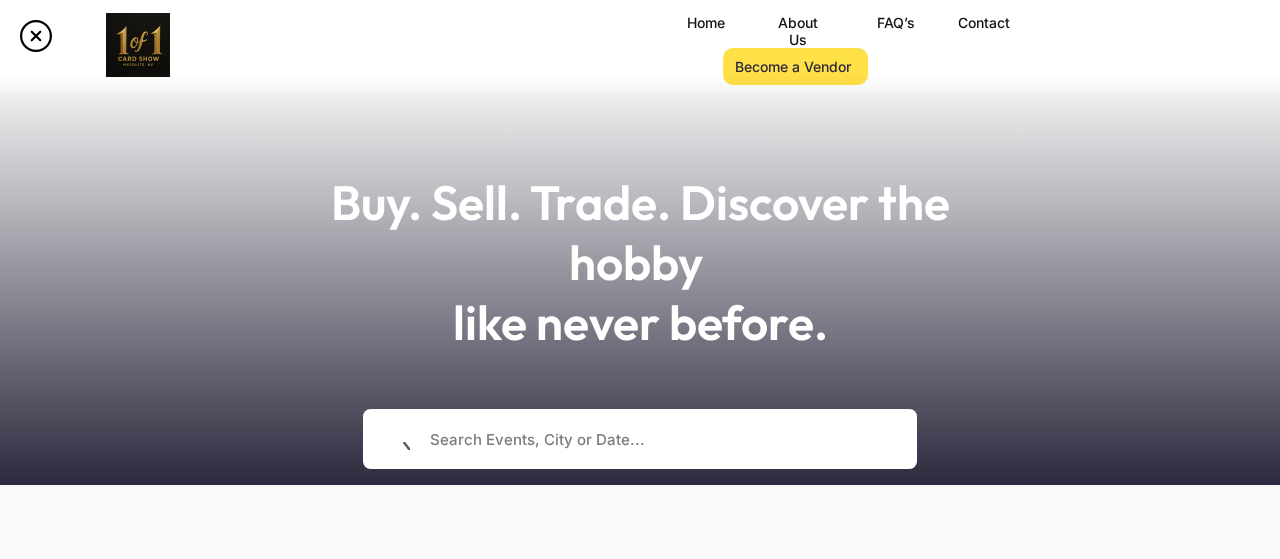 scroll, scrollTop: 0, scrollLeft: 0, axis: both 